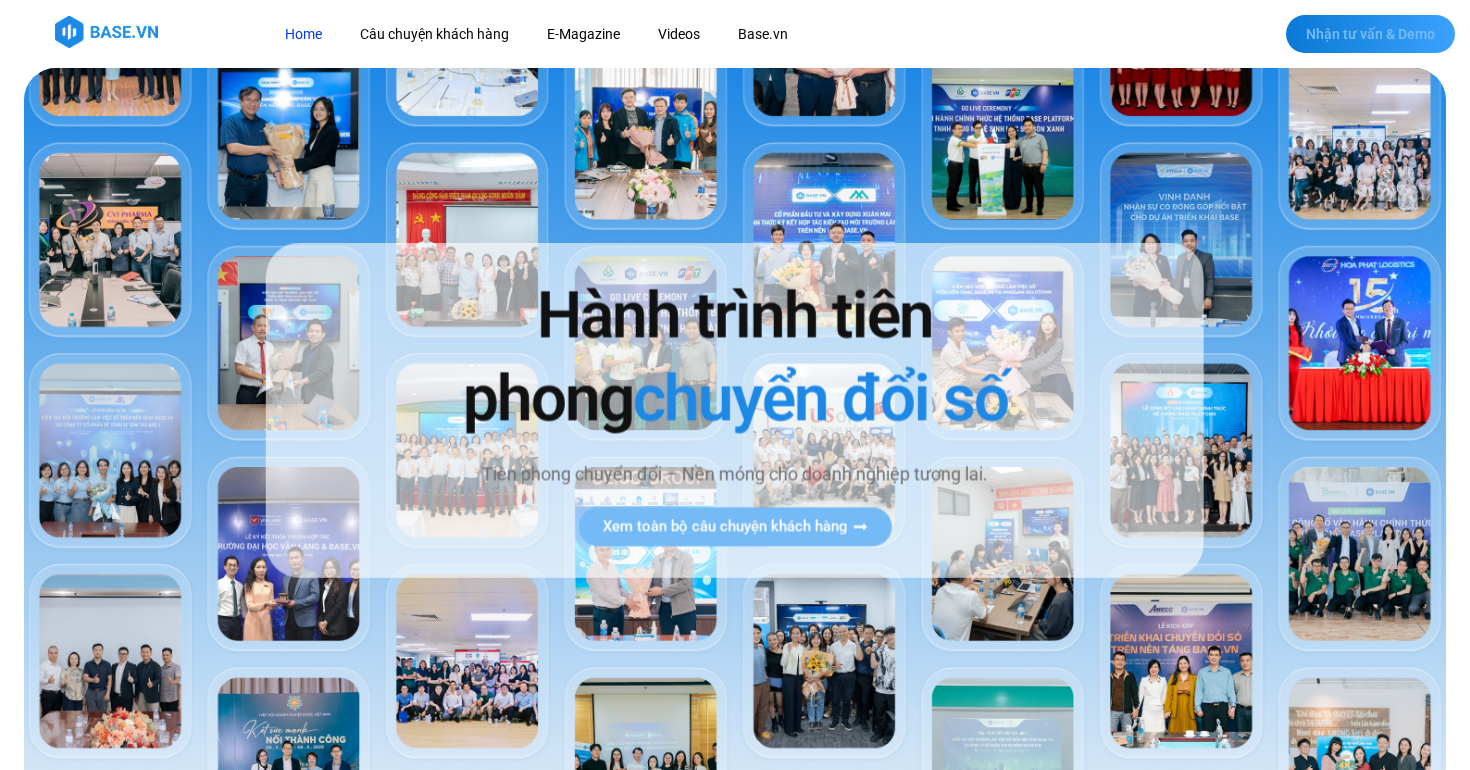 scroll, scrollTop: 0, scrollLeft: 0, axis: both 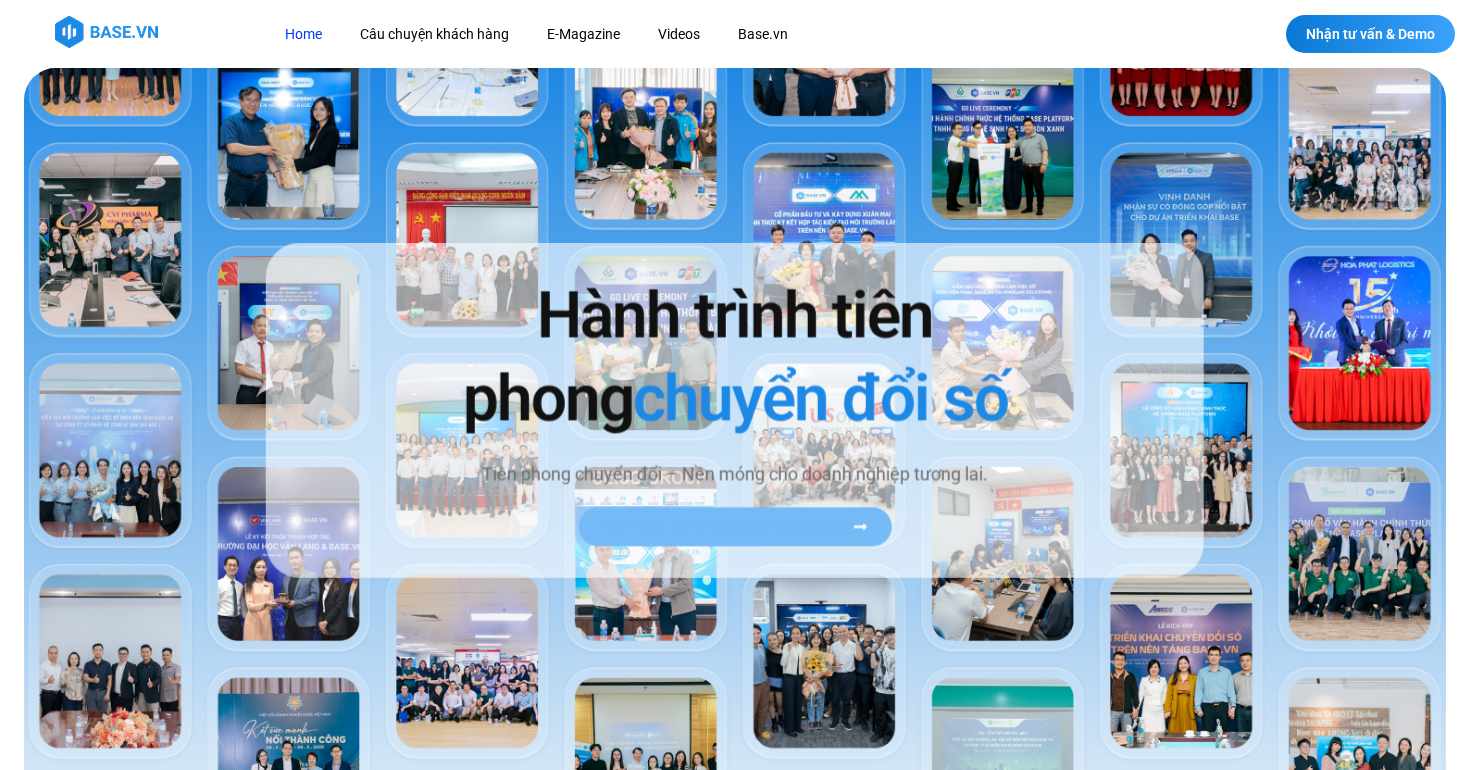 click on "Xem toàn bộ câu chuyện khách hàng" at bounding box center (734, 526) 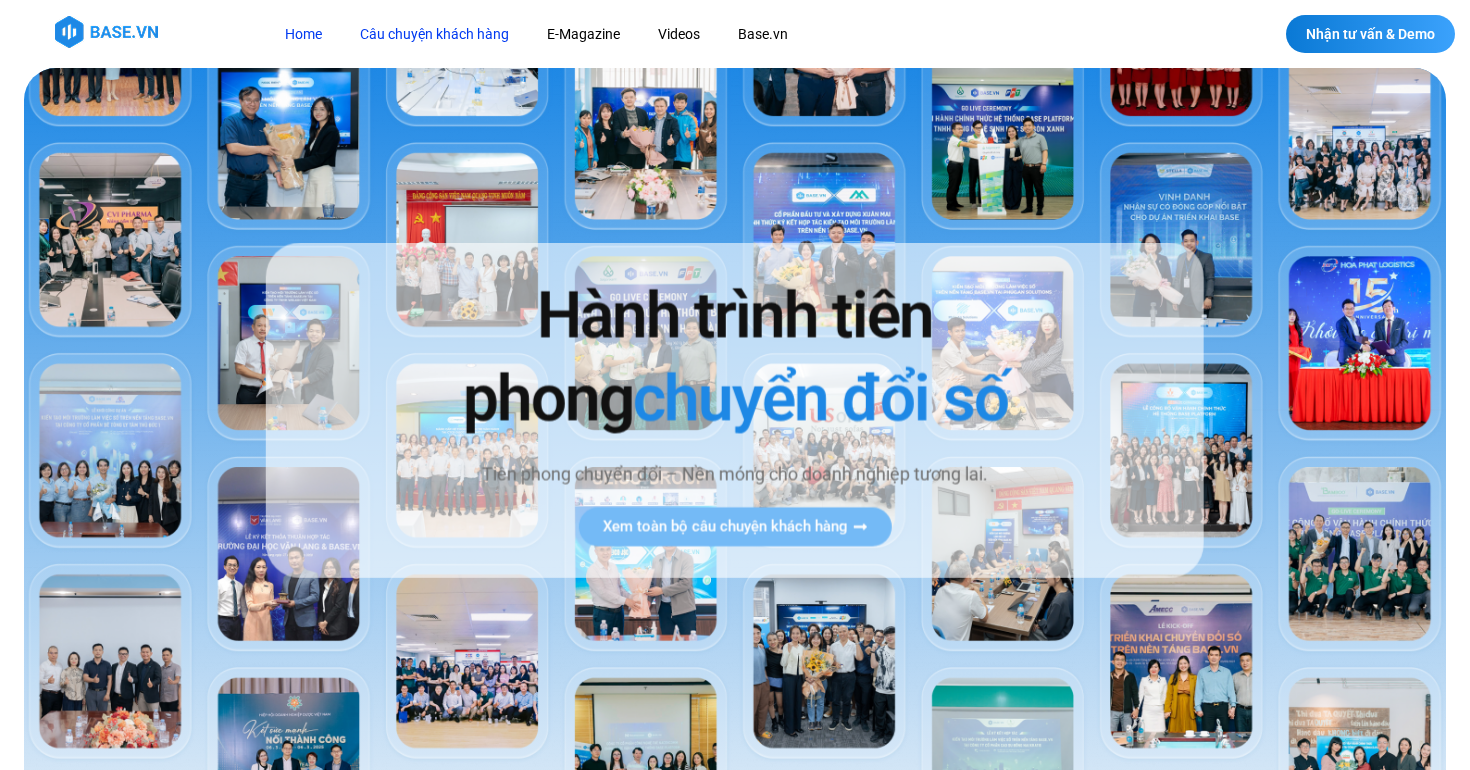 click on "Câu chuyện khách hàng" 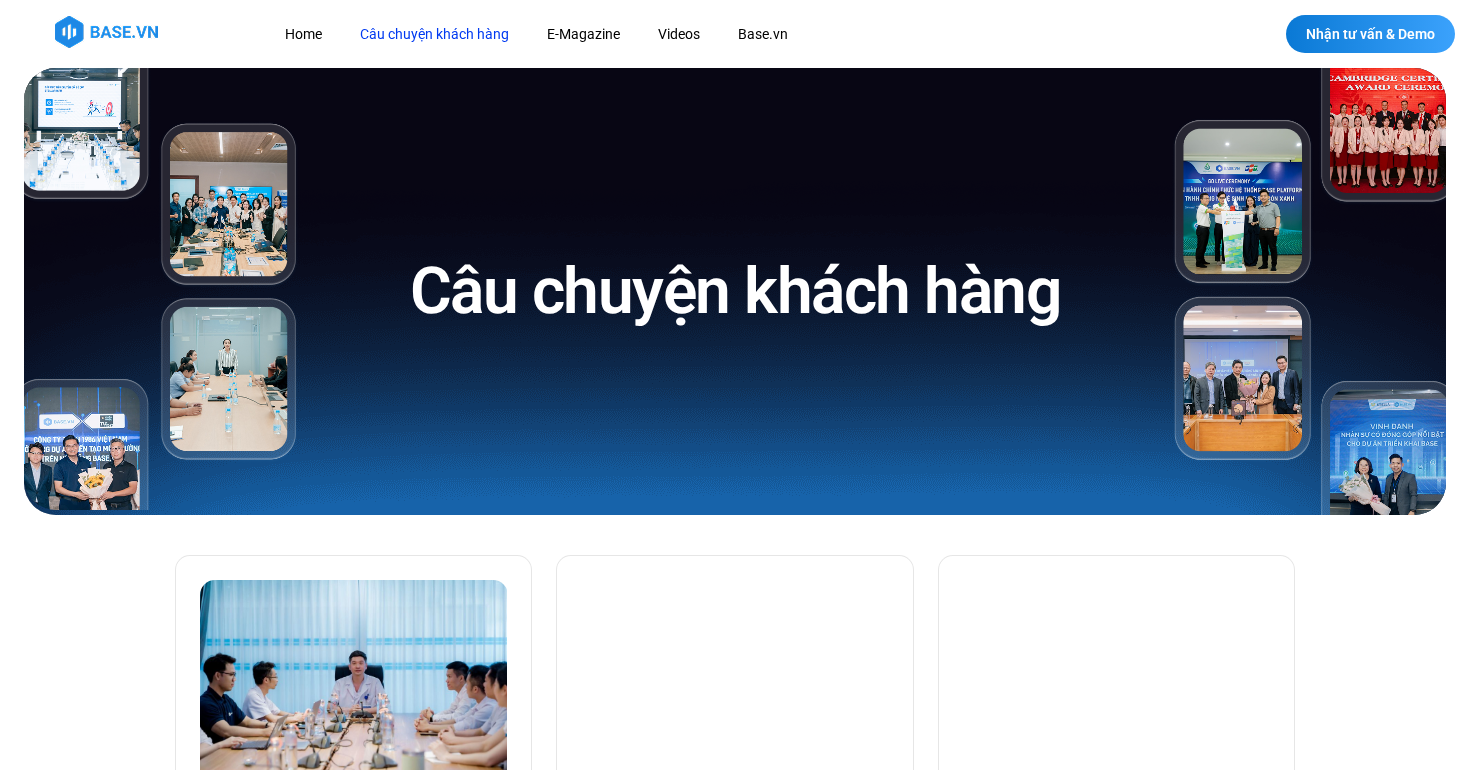 scroll, scrollTop: 0, scrollLeft: 0, axis: both 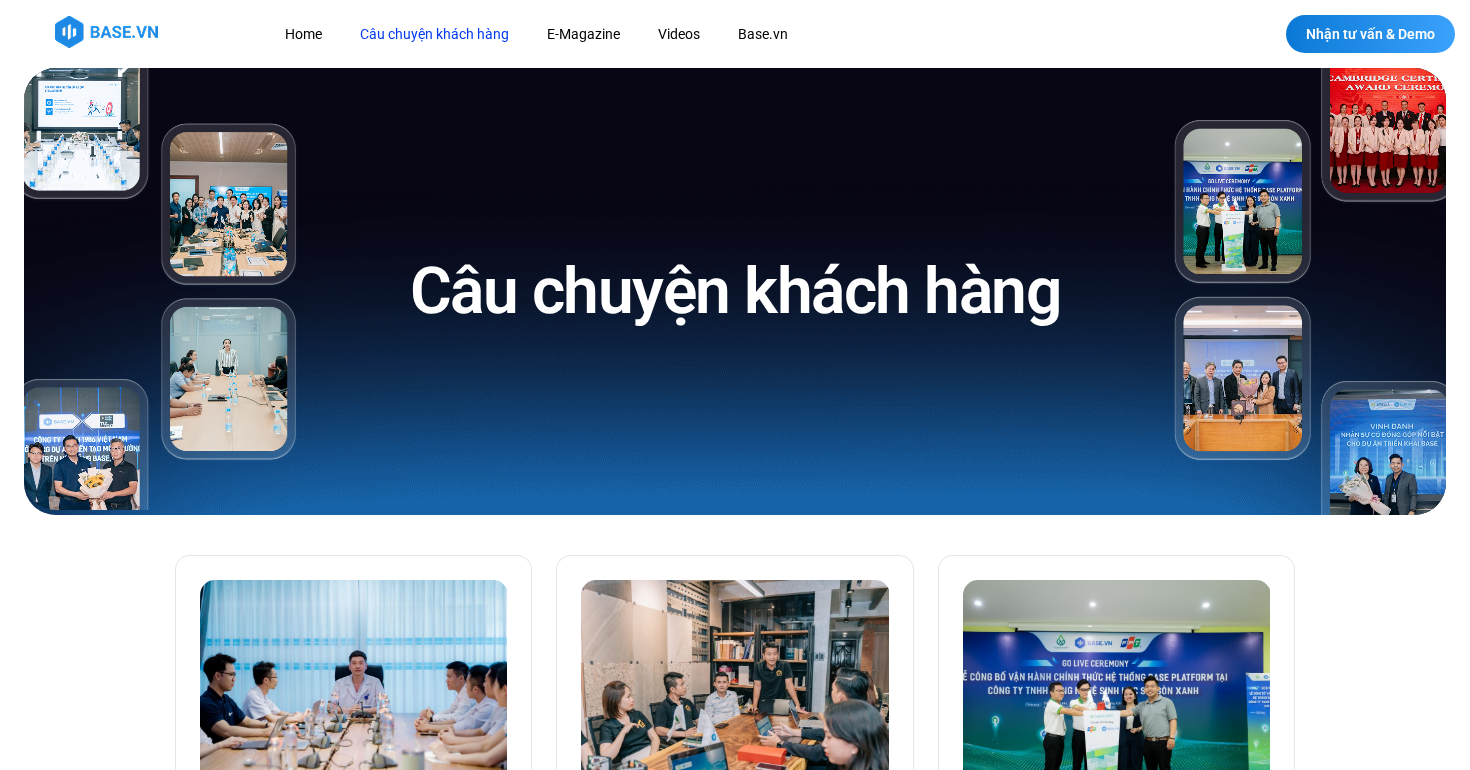 click on "Câu chuyện khách hàng" 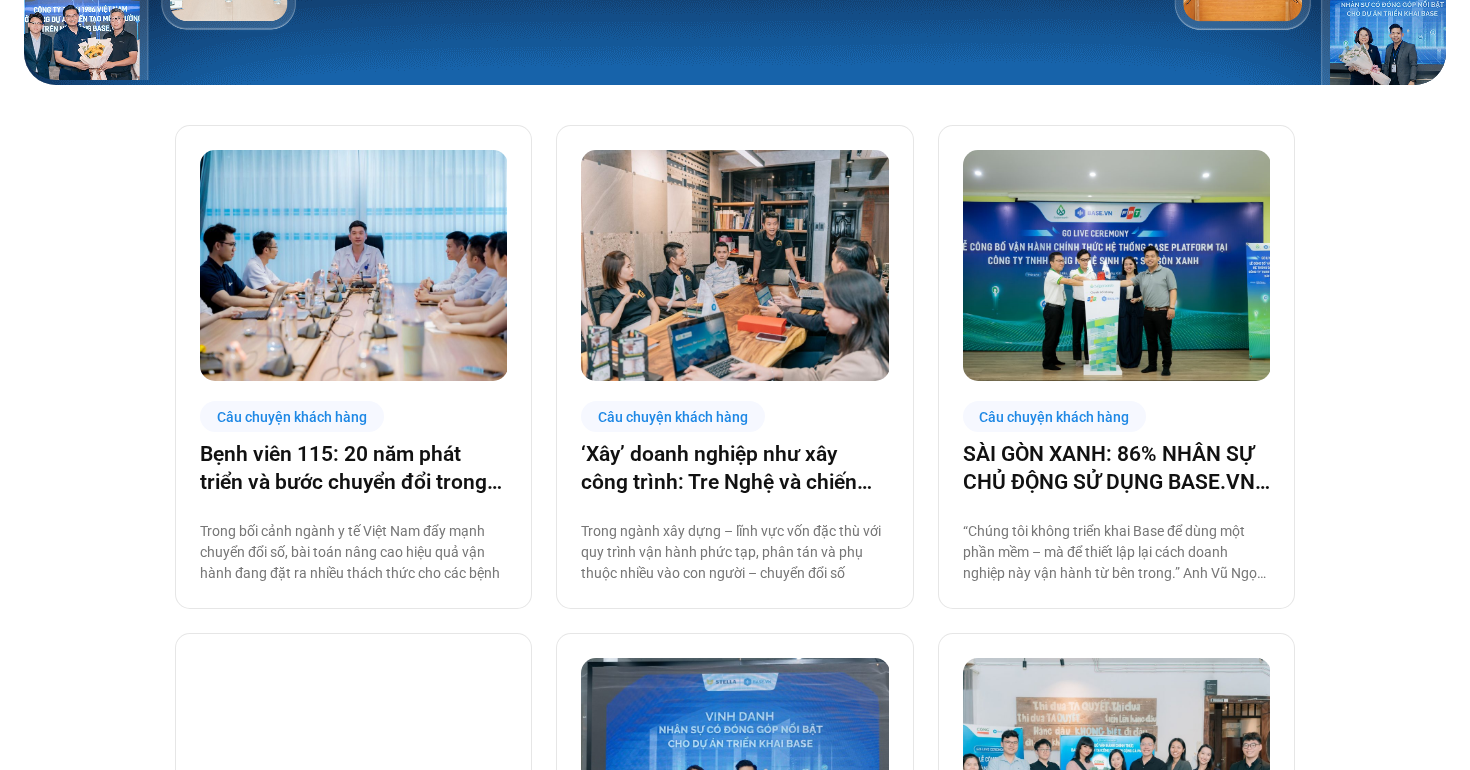 scroll, scrollTop: 0, scrollLeft: 0, axis: both 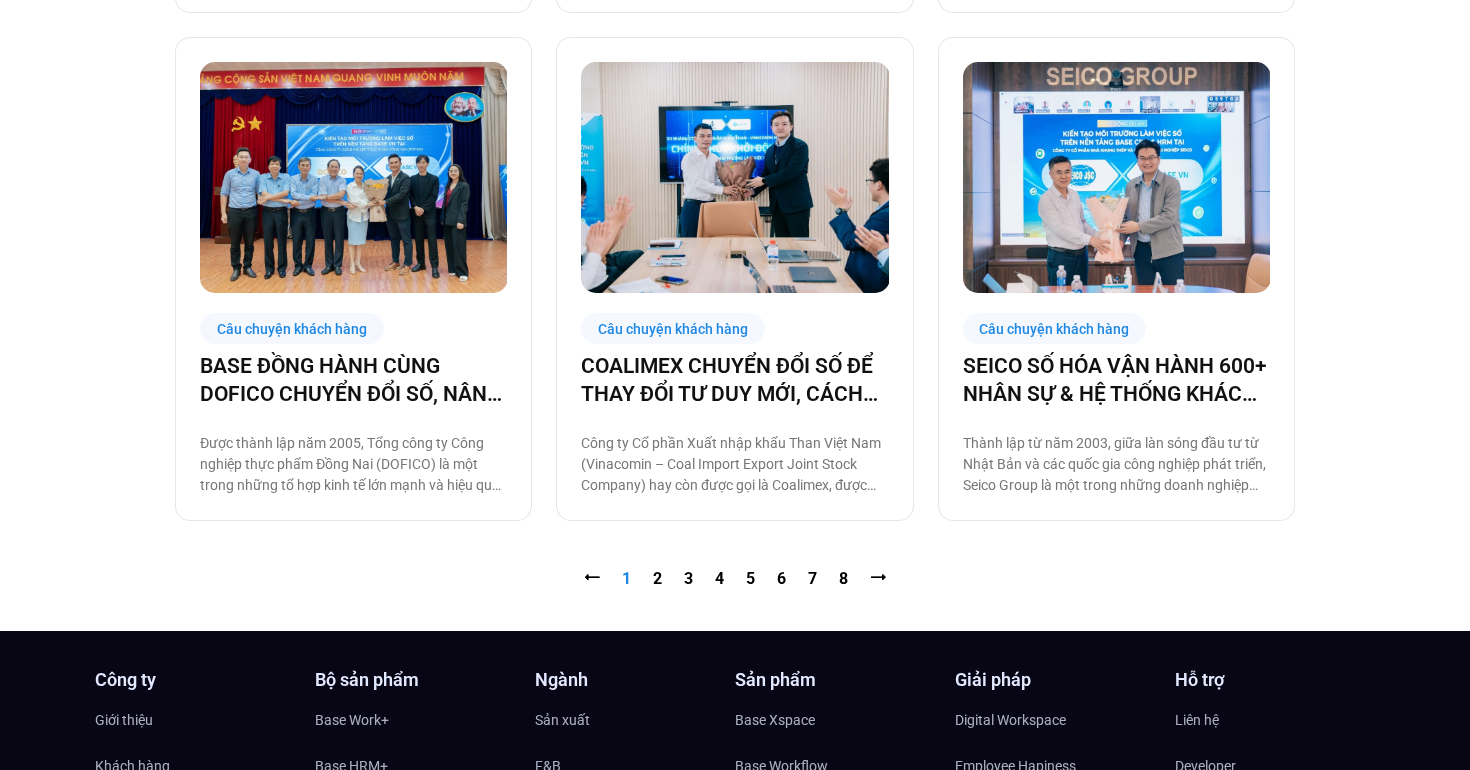 click on "⭠
Trang 1
Trang 2
Trang 3
Trang 4
Trang 5
Trang 6
Trang 7
Trang 8
⭢" at bounding box center [735, 579] 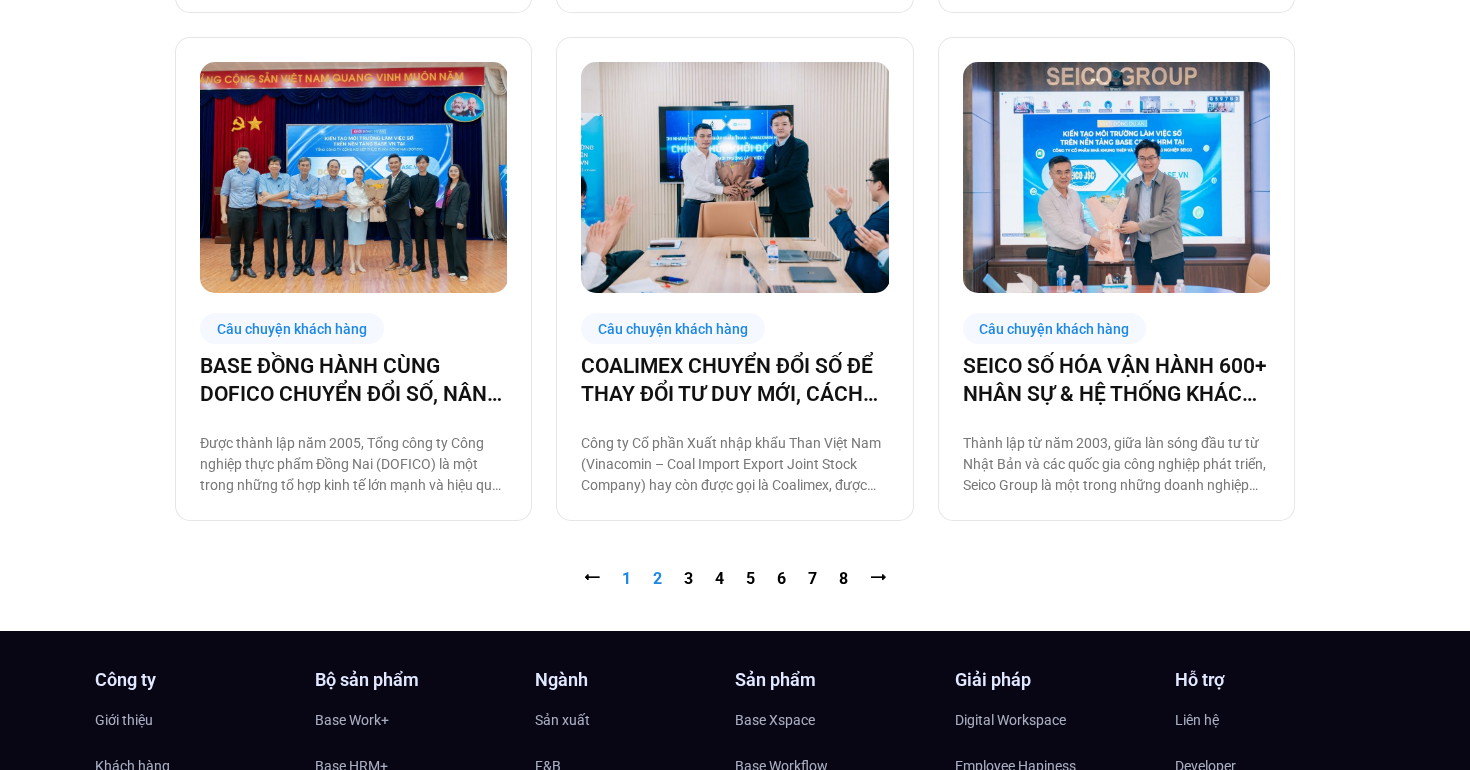 click on "Trang 2" at bounding box center (657, 578) 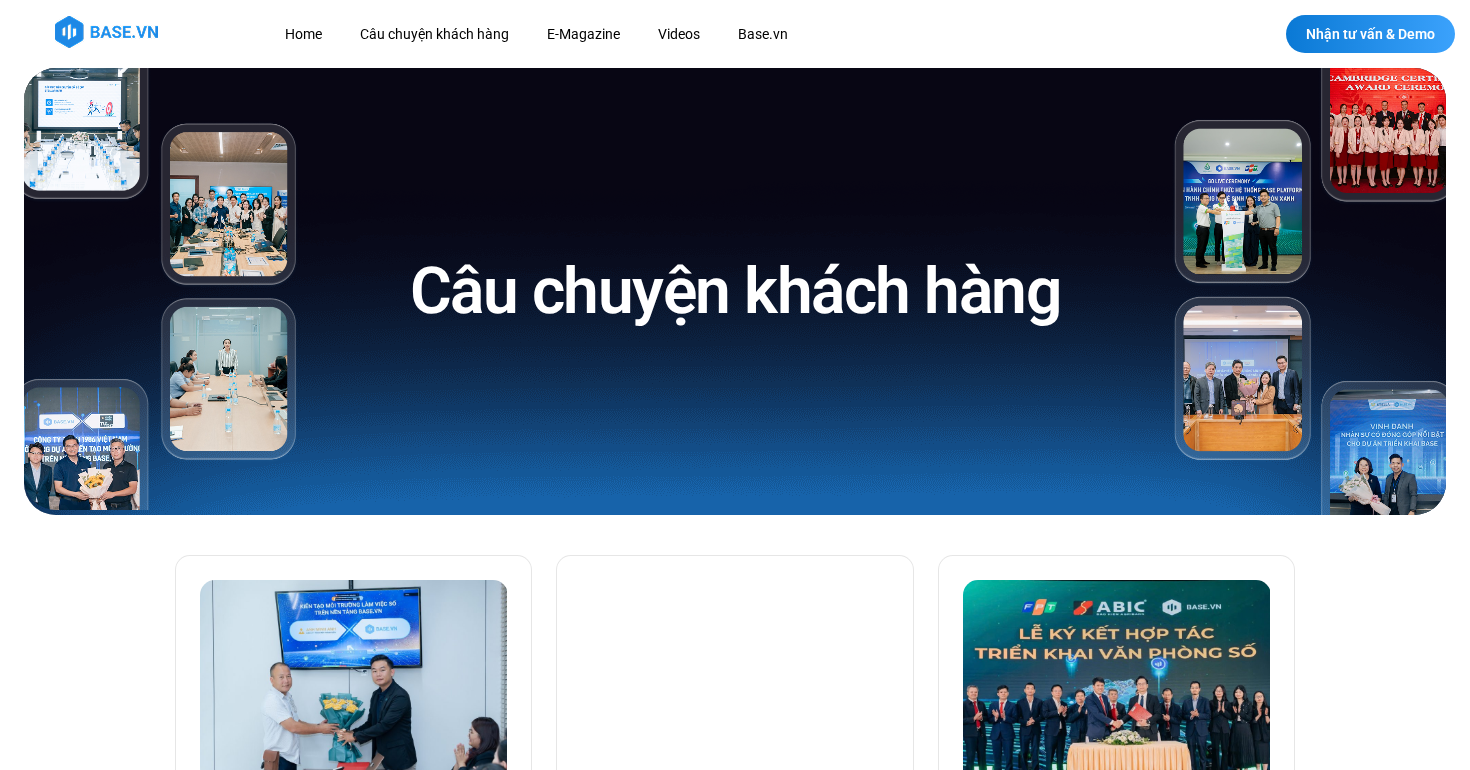 scroll, scrollTop: 0, scrollLeft: 0, axis: both 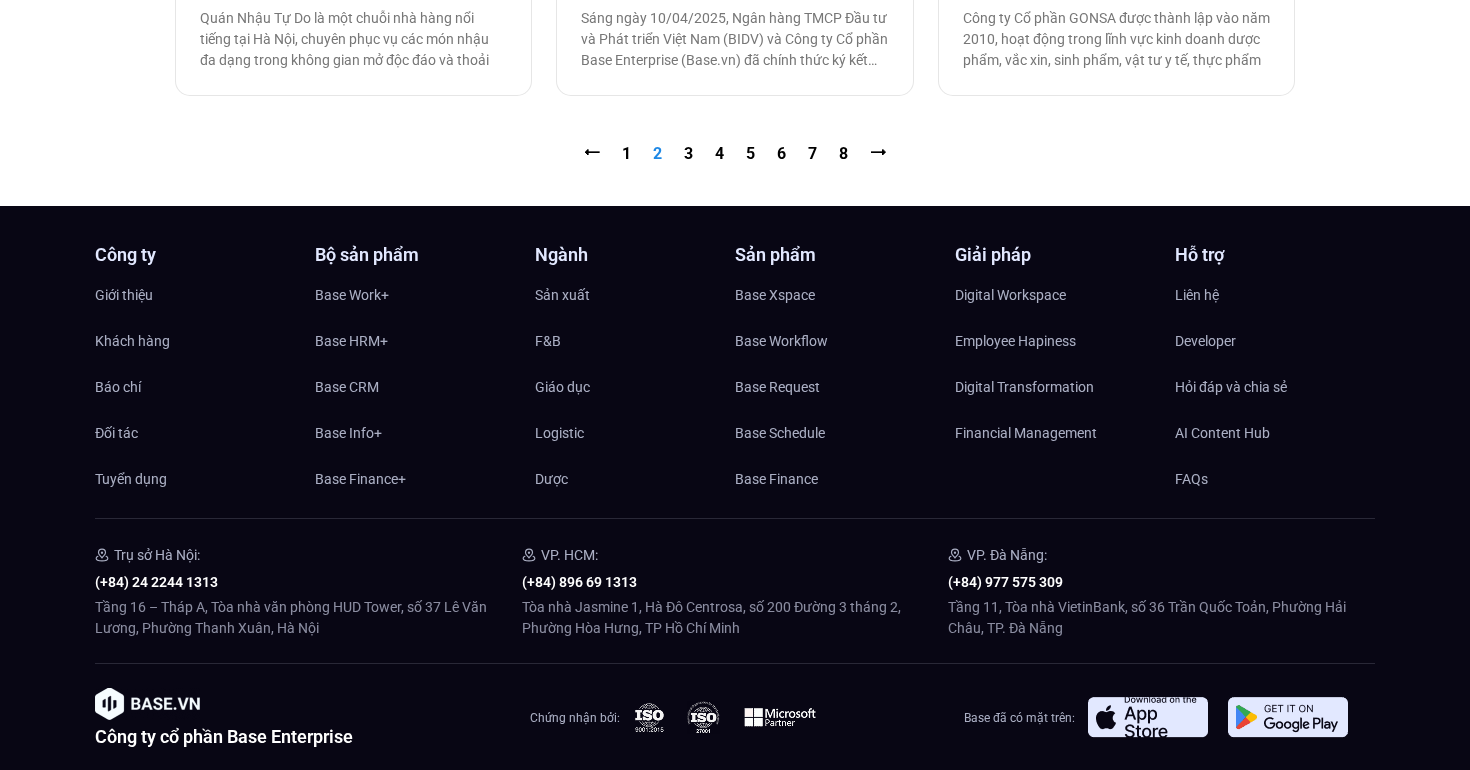 click on "⭠
Trang 1
Trang 2
Trang 3
Trang 4
Trang 5
Trang 6
Trang 7
Trang 8
⭢" at bounding box center [735, 154] 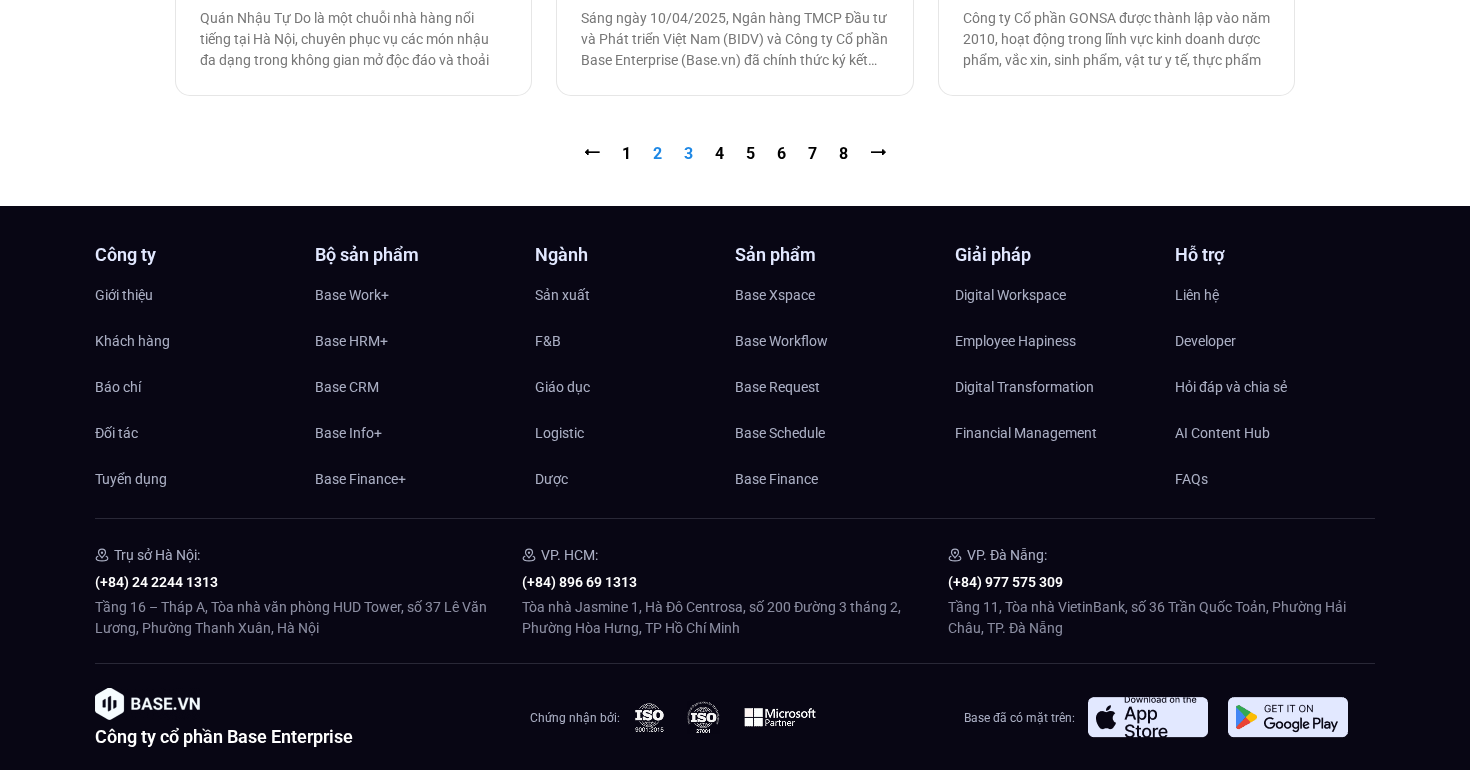 click on "Trang 3" at bounding box center (688, 153) 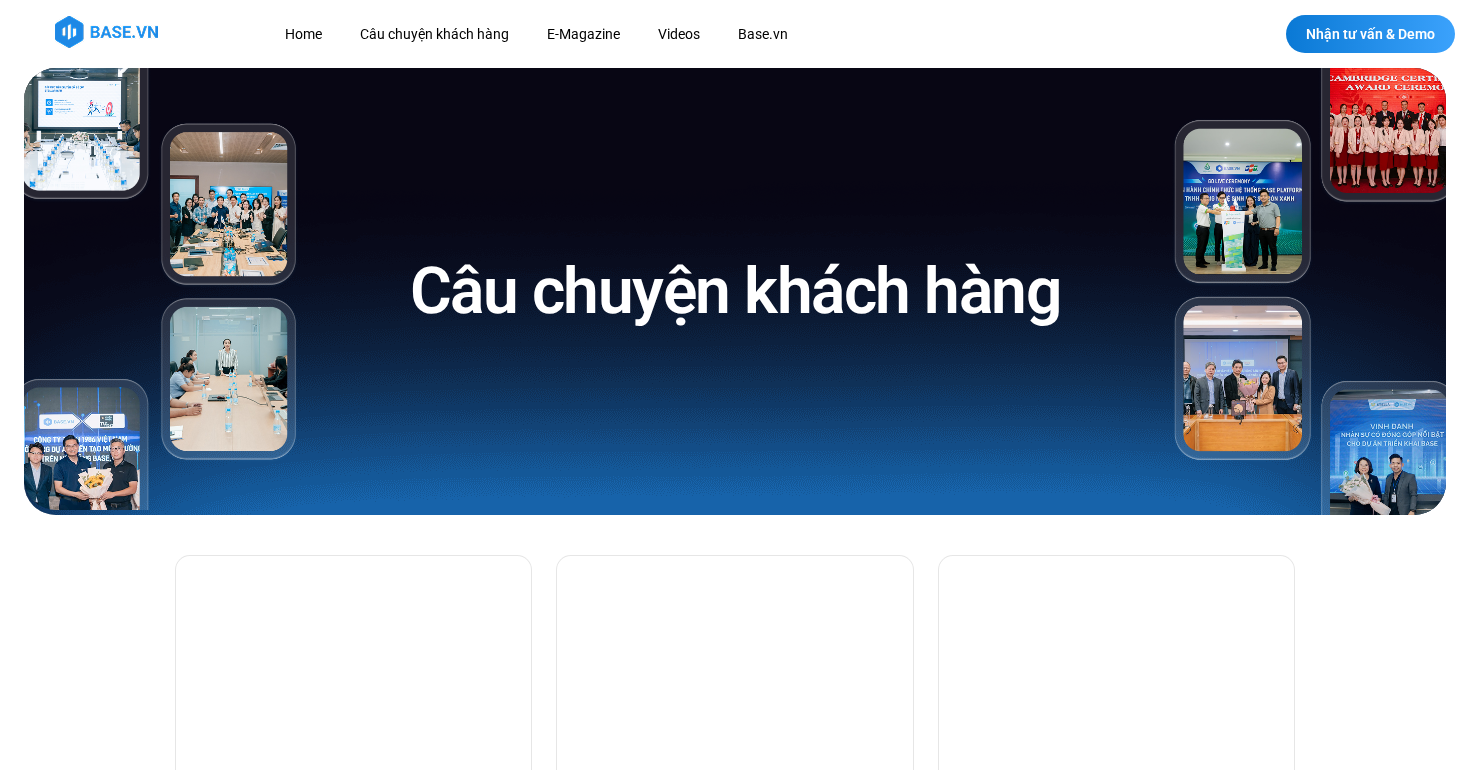 scroll, scrollTop: 0, scrollLeft: 0, axis: both 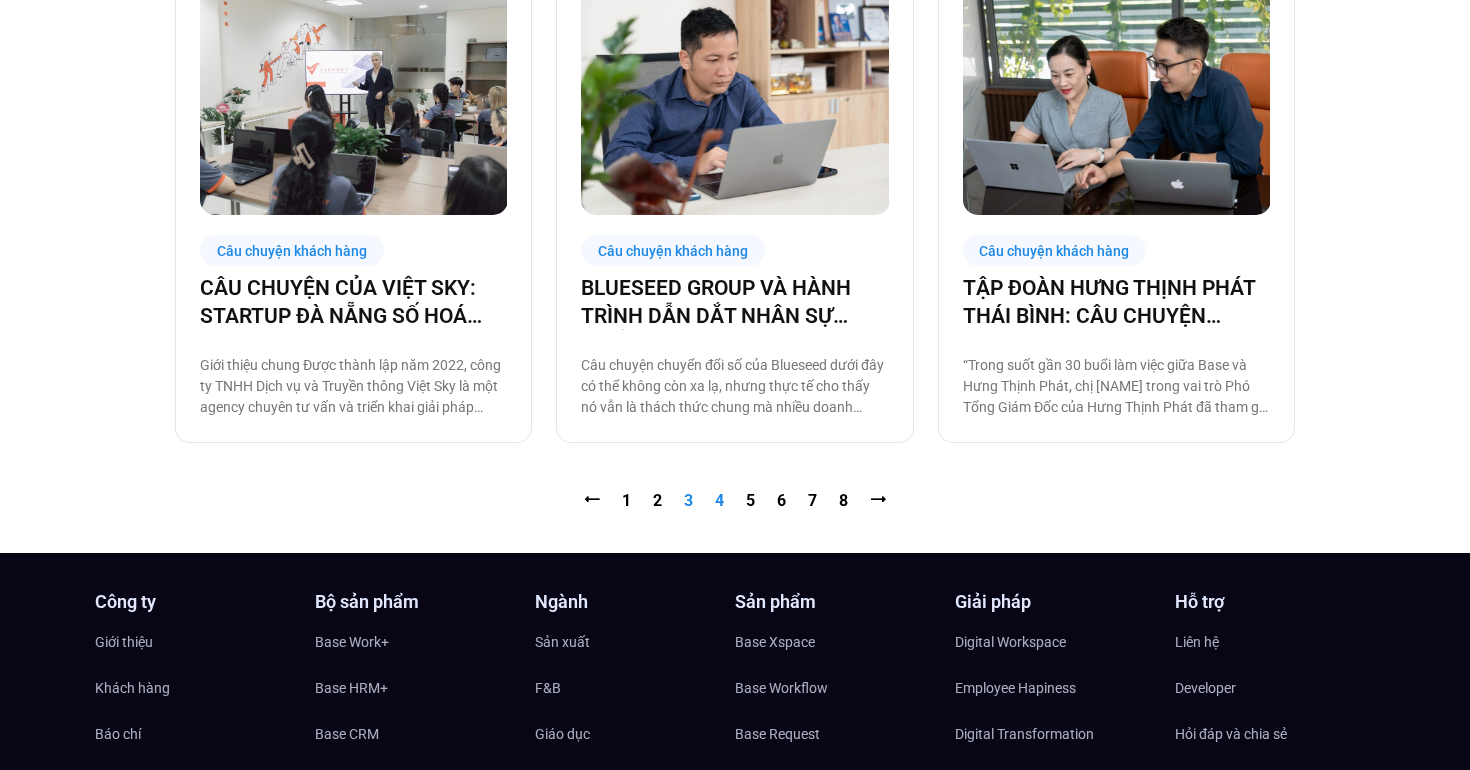 click on "Trang 4" at bounding box center [719, 500] 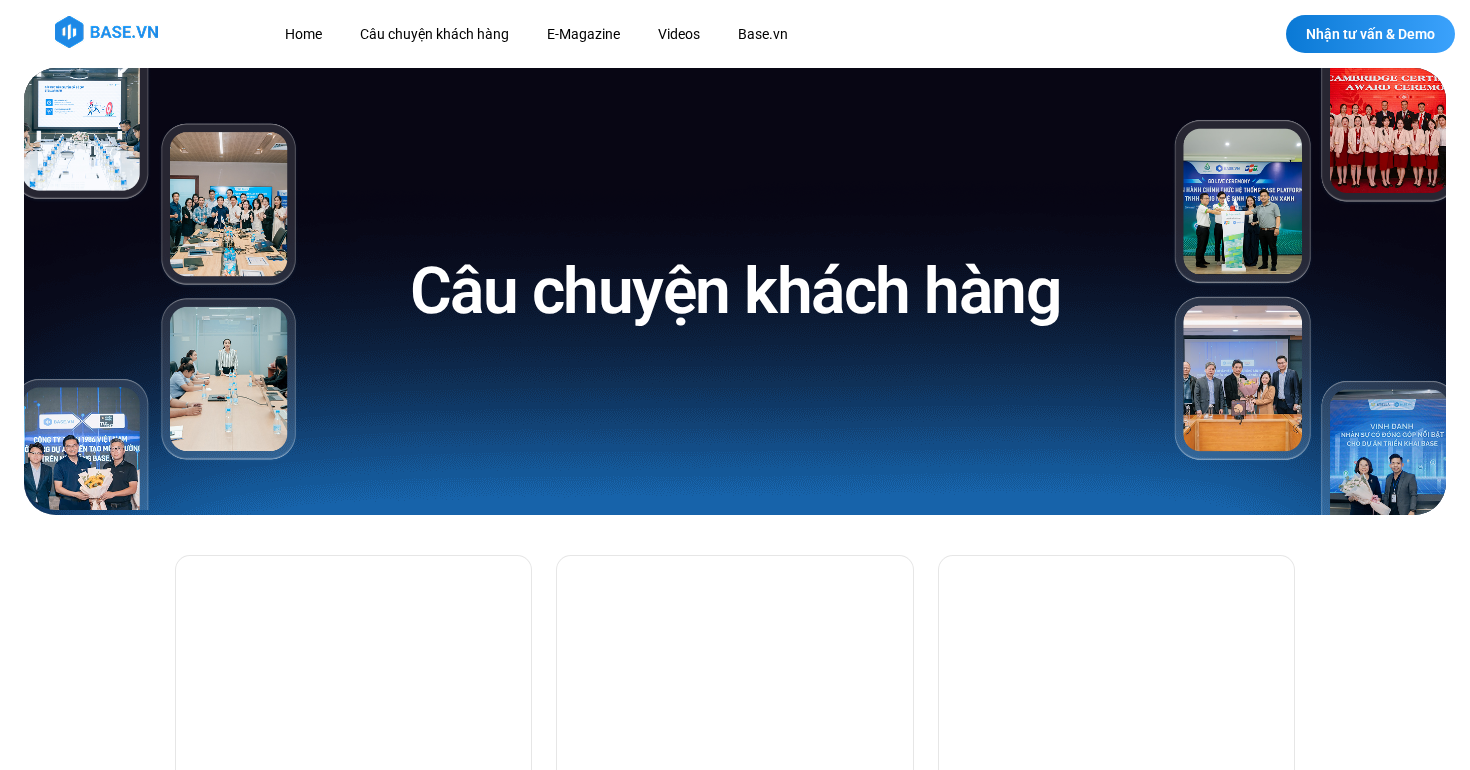 scroll, scrollTop: 0, scrollLeft: 0, axis: both 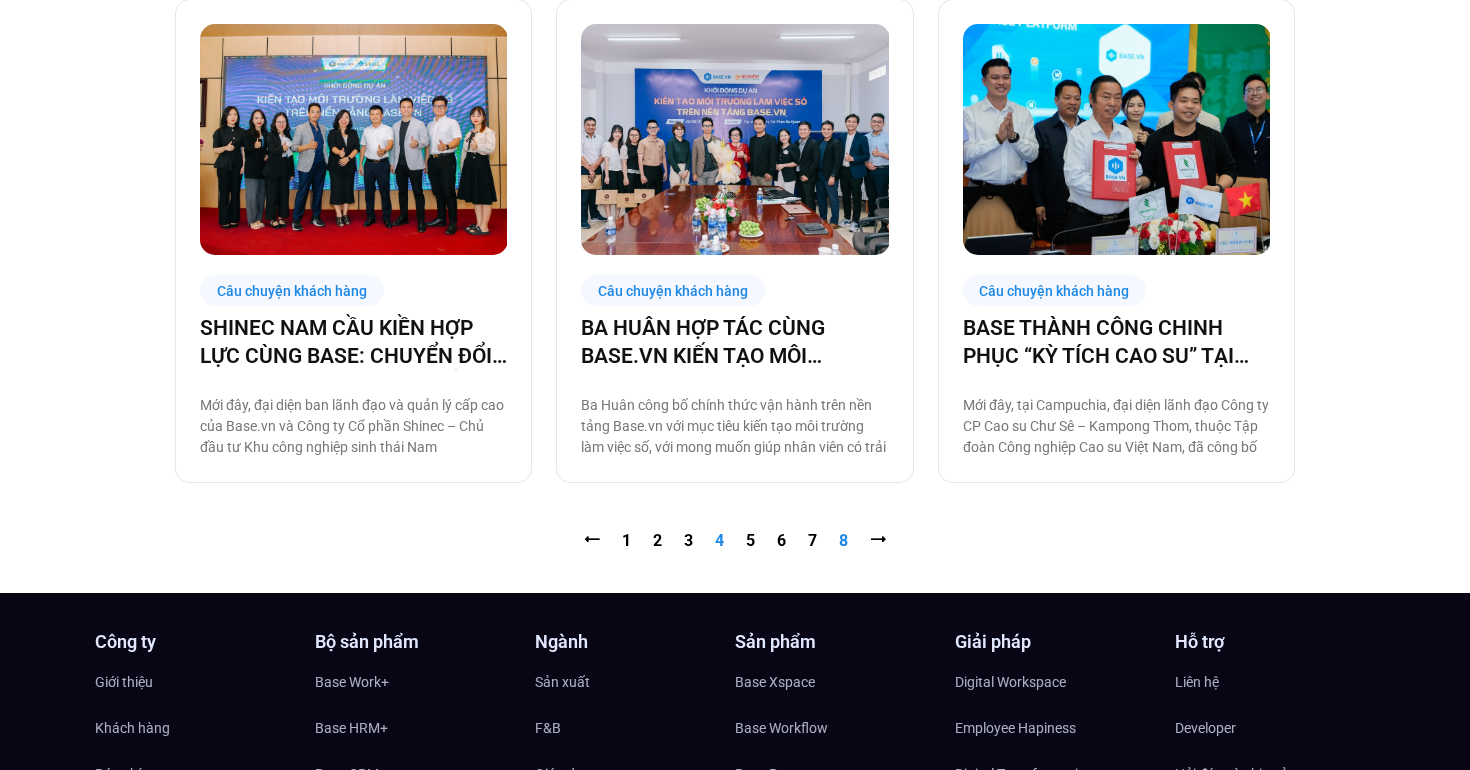 click on "Trang 8" at bounding box center [843, 540] 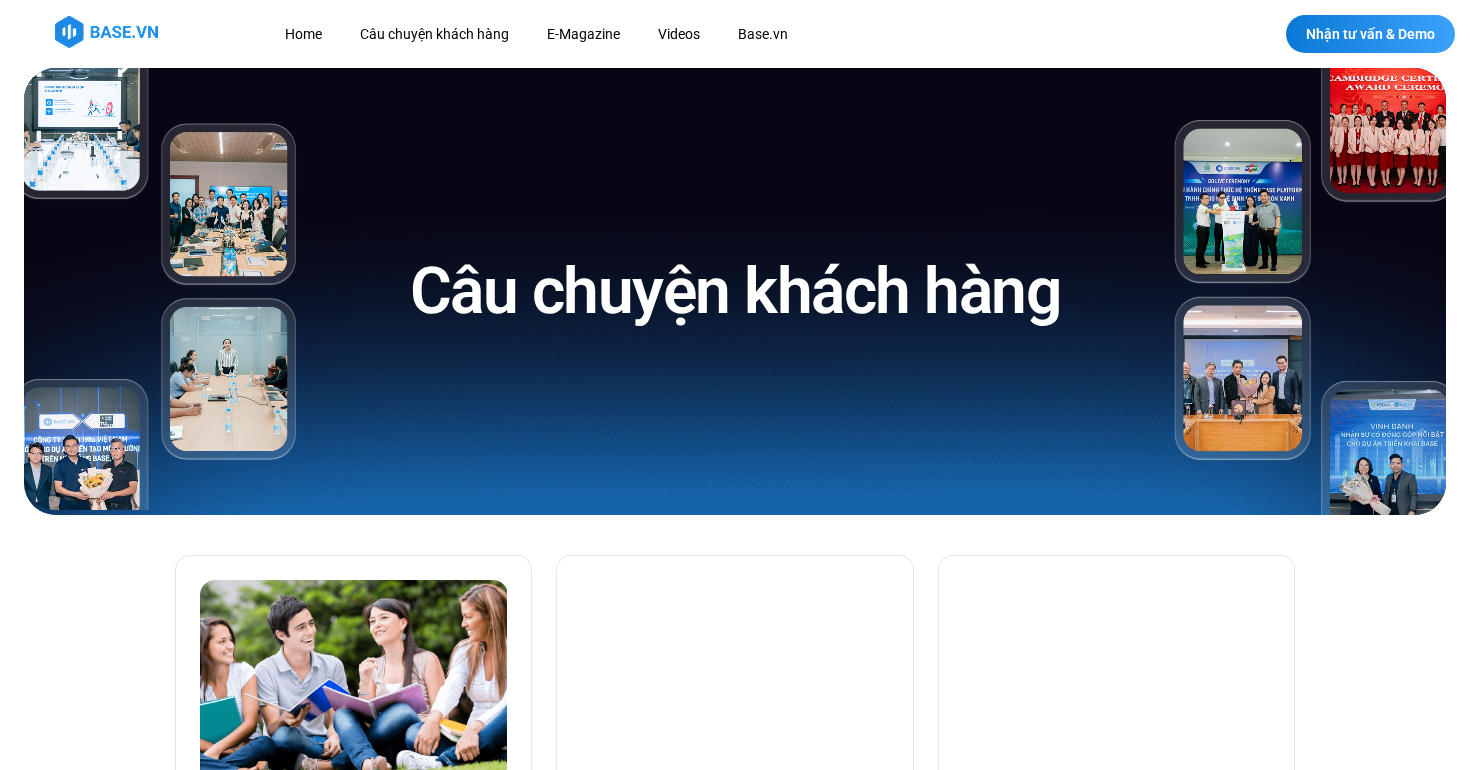 scroll, scrollTop: 0, scrollLeft: 0, axis: both 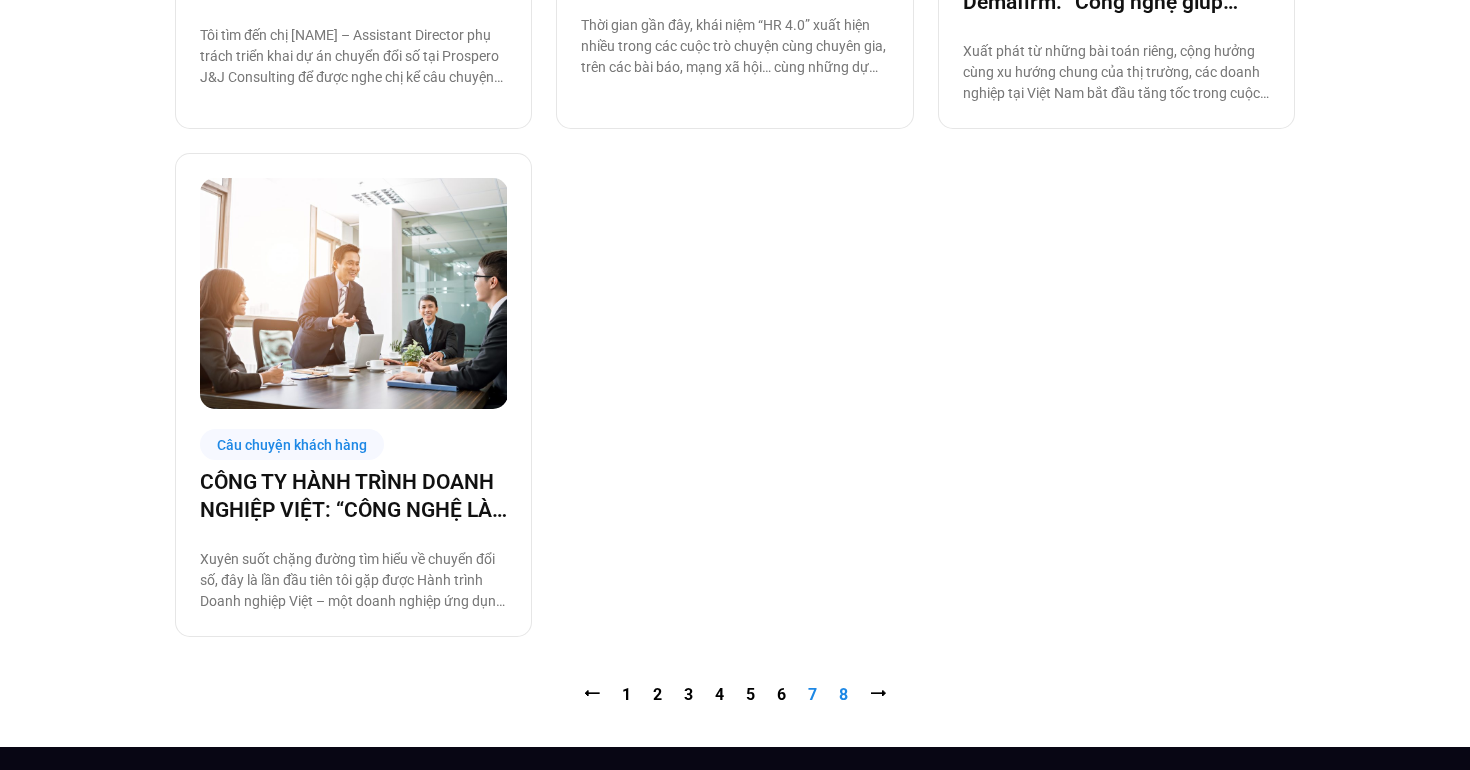 click on "Trang 7" at bounding box center [812, 694] 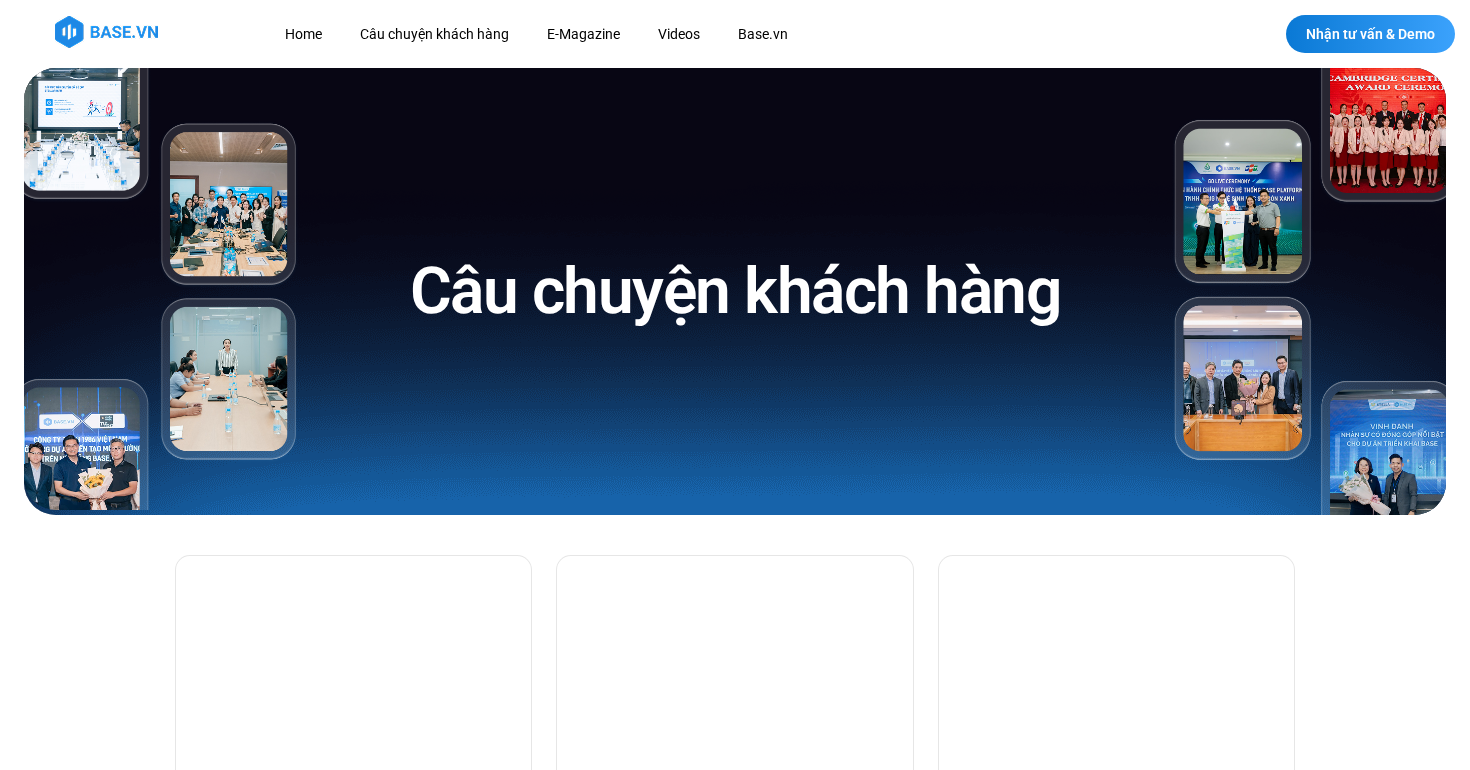 scroll, scrollTop: 0, scrollLeft: 0, axis: both 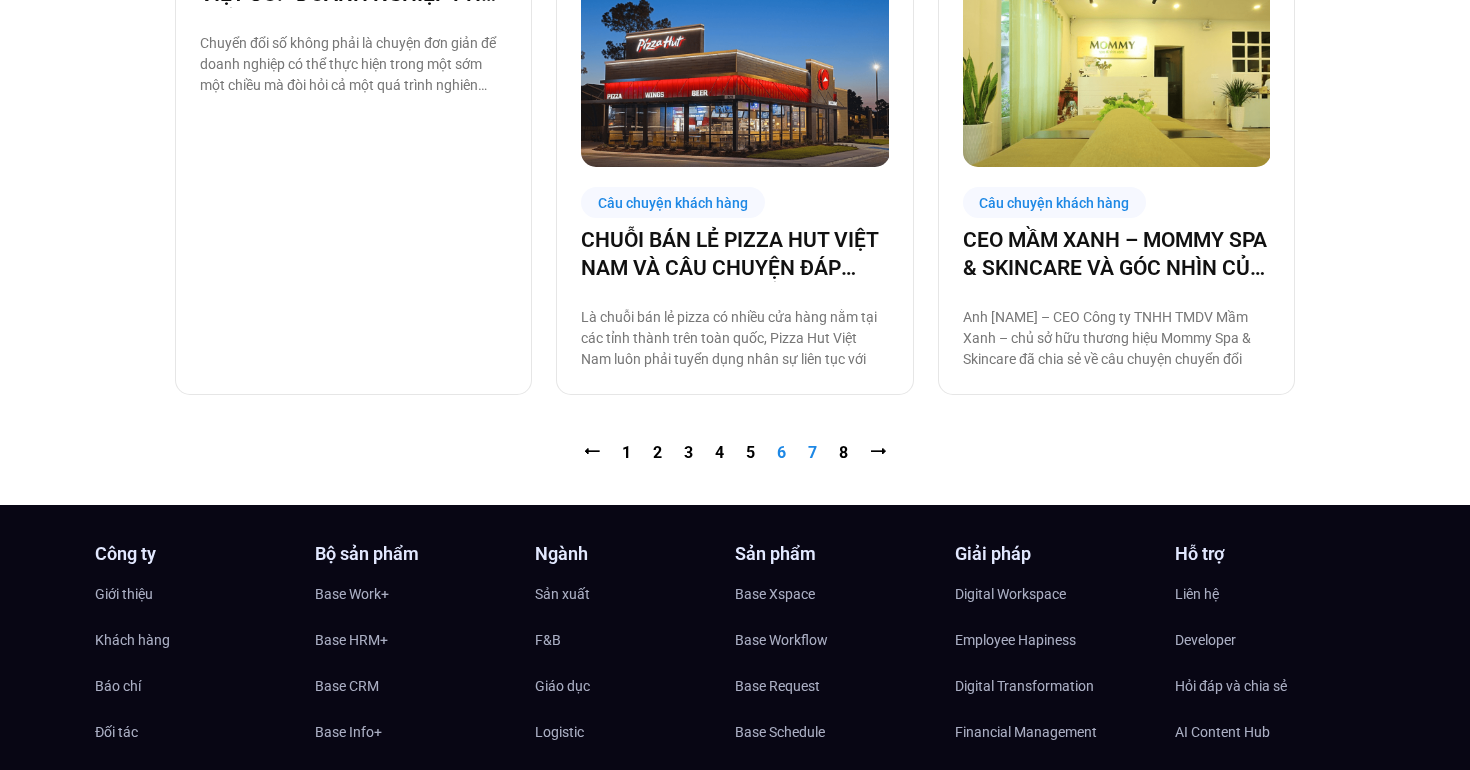 click on "Trang 6" at bounding box center (781, 452) 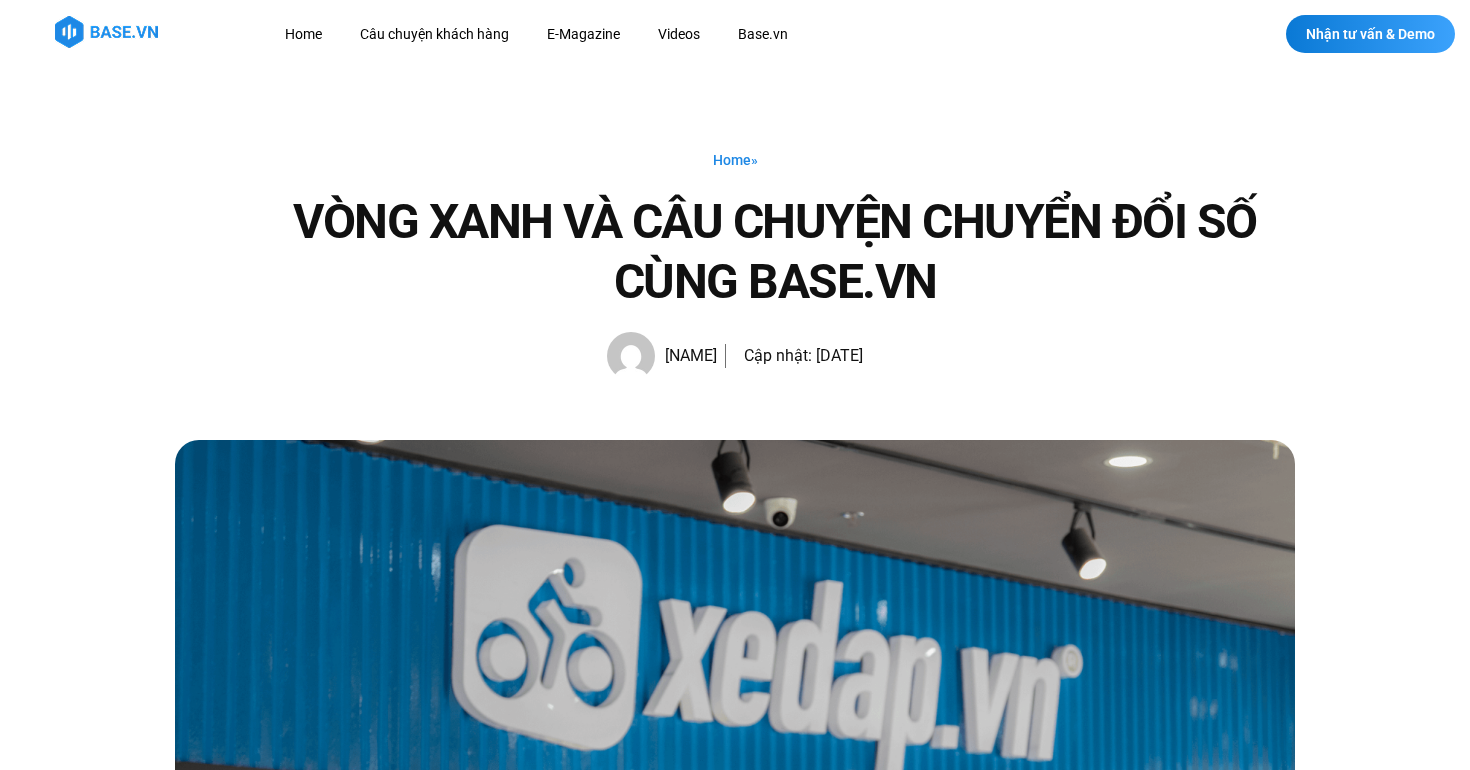scroll, scrollTop: 68, scrollLeft: 0, axis: vertical 